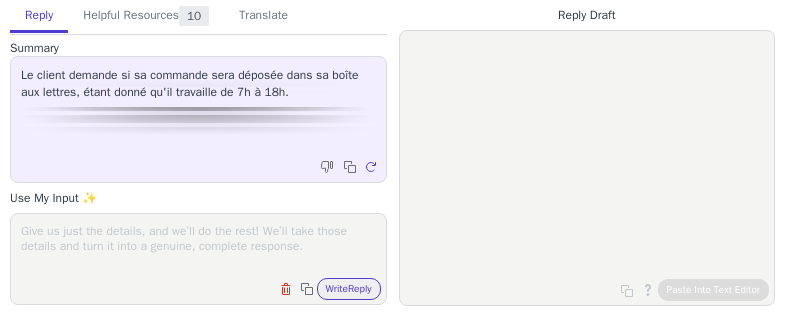 scroll, scrollTop: 0, scrollLeft: 0, axis: both 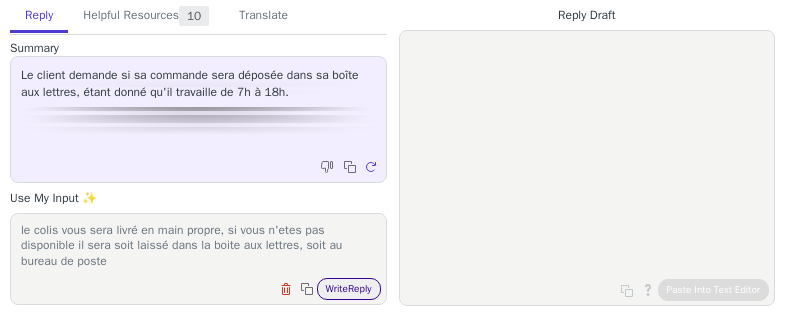 type on "le colis vous sera livré en main propre, si vous n'etes pas disponible il sera soit laissé dans la boite aux lettres, soit au bureau de poste" 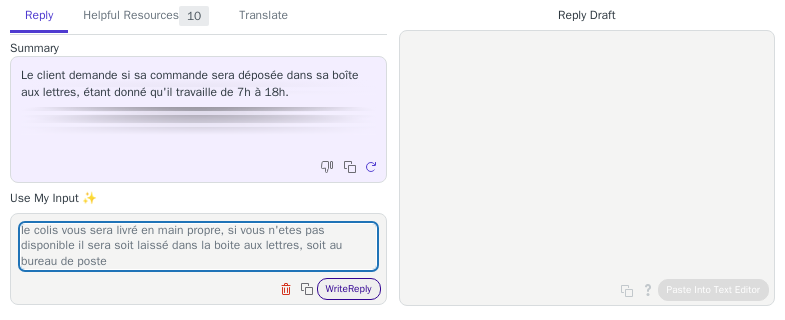 click on "Write  Reply" at bounding box center (349, 289) 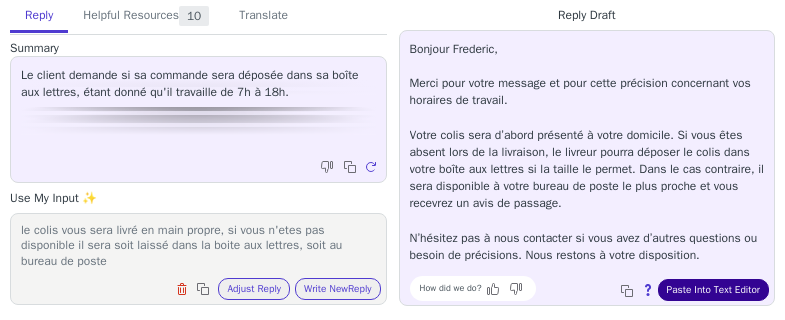 click on "Paste Into Text Editor" at bounding box center (713, 290) 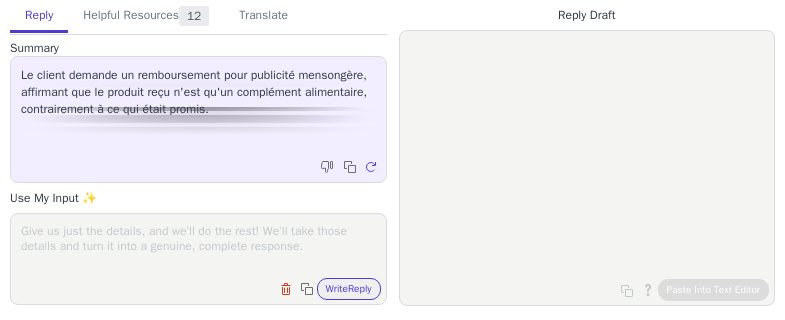 scroll, scrollTop: 0, scrollLeft: 0, axis: both 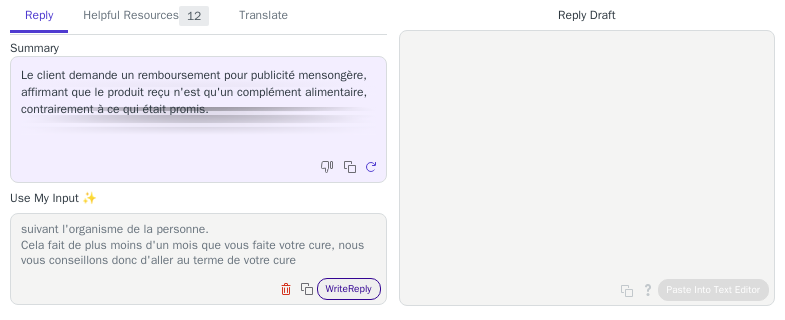 type on "Bonjouir,
Les effets de la cure peuvent mettre plus ou moins de temps a agir suivant l'organisme de la personne.
Cela fait de plus moins d'un mois que vous faite votre cure, nous vous conseillons donc d'aller au terme de votre cure" 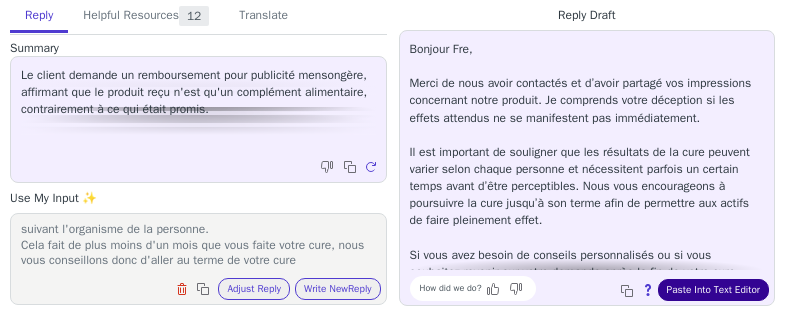 click on "Paste Into Text Editor" at bounding box center (713, 290) 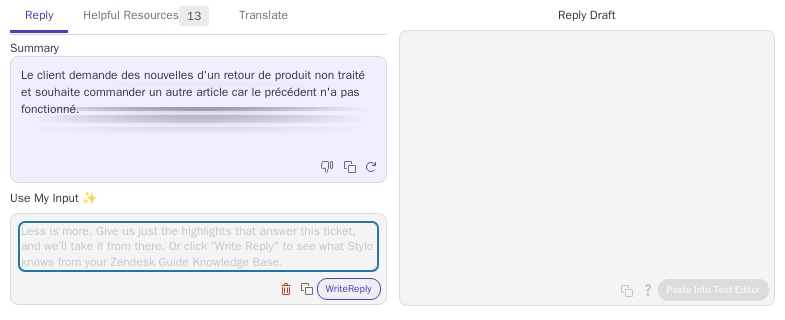 scroll, scrollTop: 0, scrollLeft: 0, axis: both 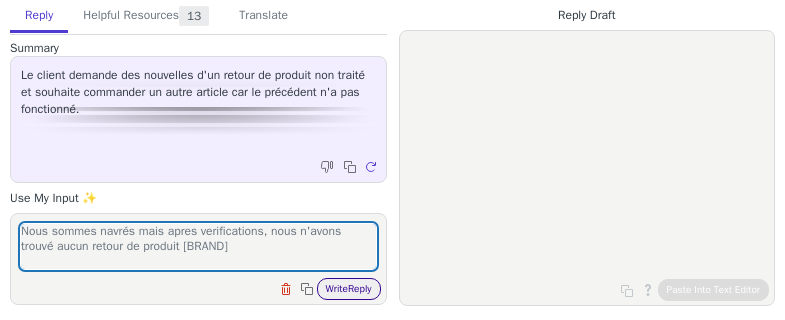 type on "Nous sommes navrés mais apres verifications, nous n'avons trouvé aucun retour de produit [BRAND]" 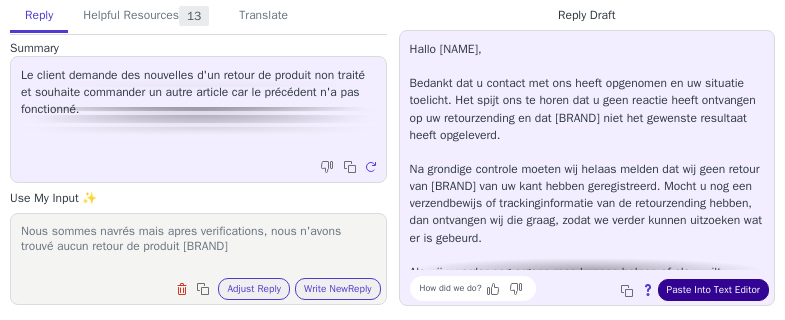click on "Paste Into Text Editor" at bounding box center [713, 290] 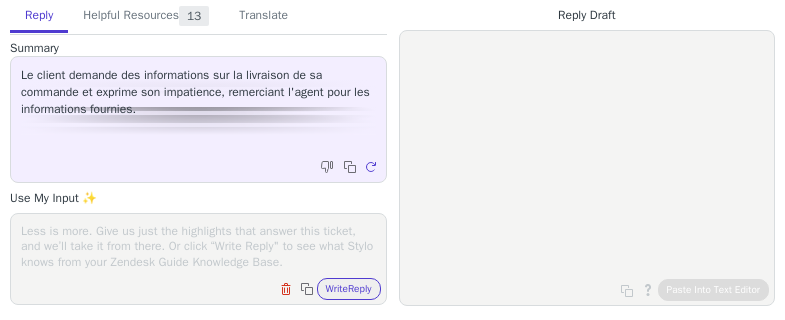 scroll, scrollTop: 0, scrollLeft: 0, axis: both 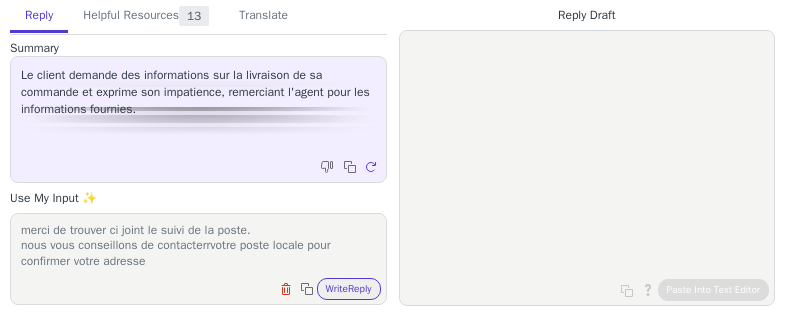 paste on "https://parcelsapp.com/fr/tracking/[TRACKING_NUMBER]" 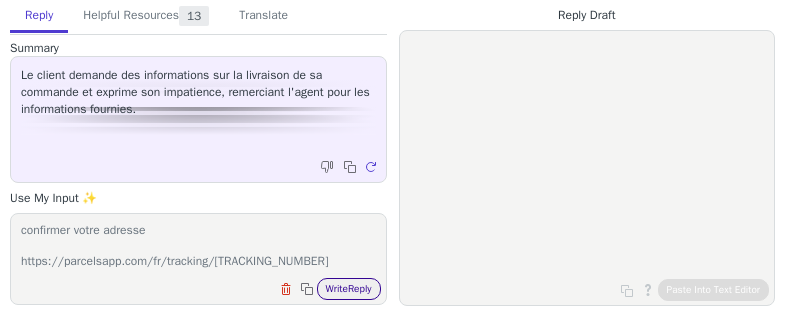 type on "merci de trouver ci joint le suivi de la poste.
nous vous conseillons de contacterrvotre poste locale pour confirmer votre adresse
https://parcelsapp.com/fr/tracking/[TRACKING_NUMBER]" 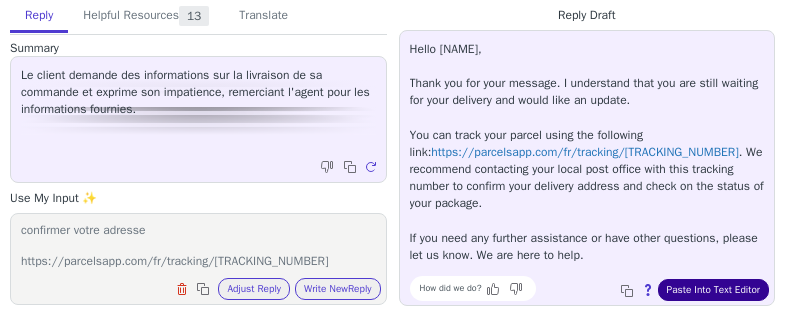 click on "Paste Into Text Editor" at bounding box center (713, 290) 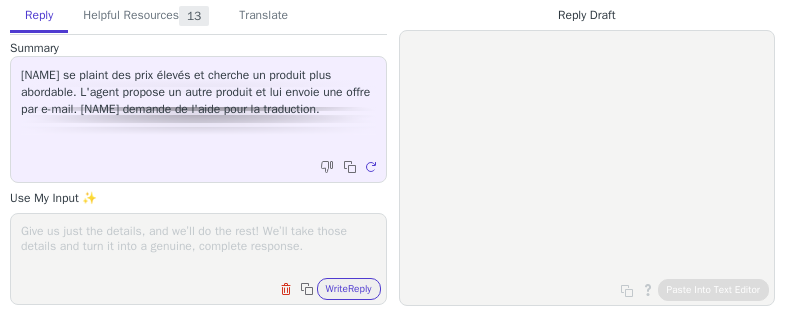 scroll, scrollTop: 0, scrollLeft: 0, axis: both 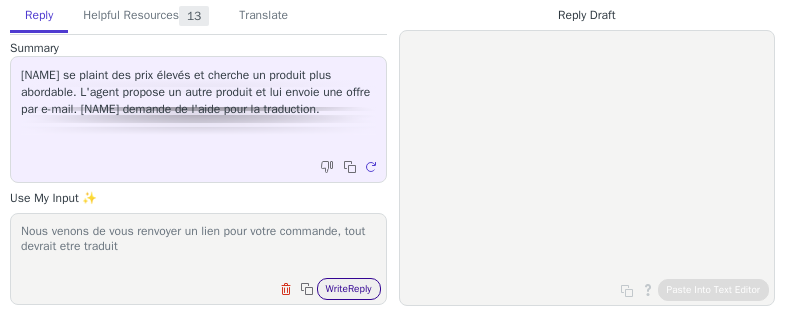 type on "Nous venons de vous renvoyer un lien pour votre commande, tout devrait etre traduit" 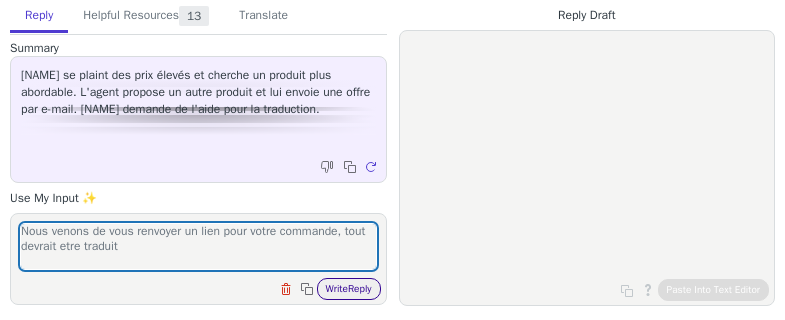 click on "Write  Reply" at bounding box center [349, 289] 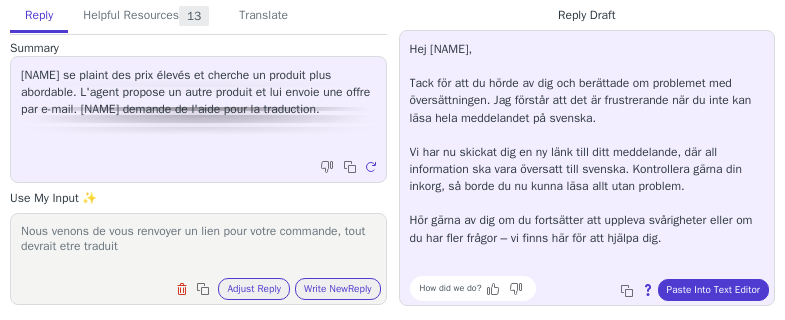 click on "Hej [NAME], Tack för att du hörde av dig och berättade om problemet med översättningen. Jag förstår att det är frustrerande när du inte kan läsa hela meddelandet på svenska. Vi har nu skickat dig en ny länk till ditt meddelande, där all information ska vara översatt till svenska. Kontrollera gärna din inkorg, så borde du nu kunna läsa allt utan problem. Hör gärna av dig om du fortsätter att uppleva svårigheter eller om du har fler frågor – vi finns här för att hjälpa dig." at bounding box center [587, 155] 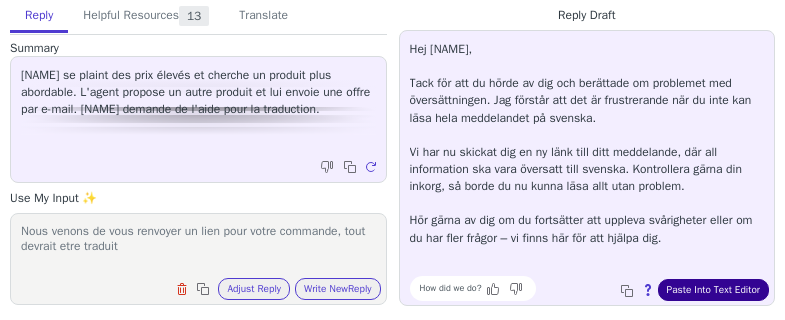 click on "Paste Into Text Editor" at bounding box center (713, 290) 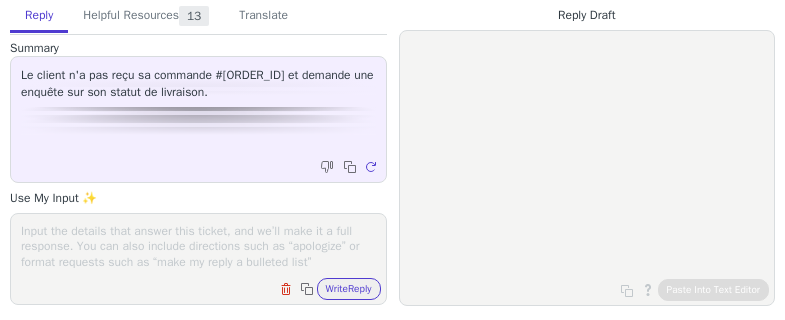 scroll, scrollTop: 0, scrollLeft: 0, axis: both 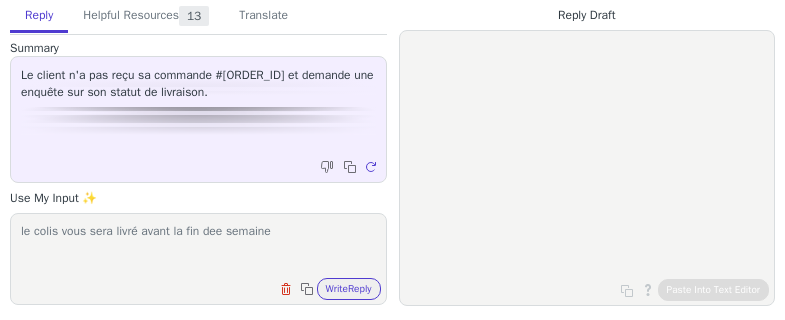 paste on "https://www.royalmail.com/track-your-item#/tracking-results/[TRACKING_ID]" 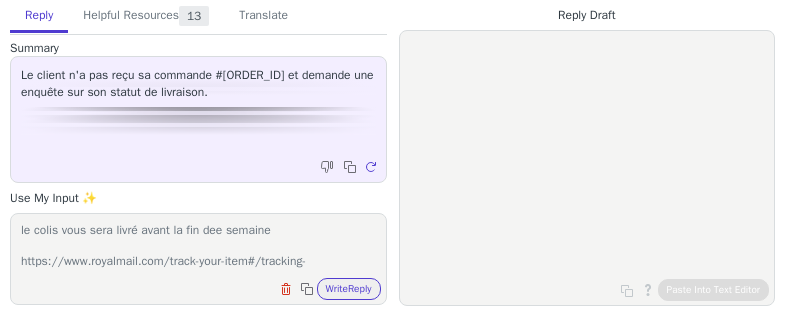 scroll, scrollTop: 17, scrollLeft: 0, axis: vertical 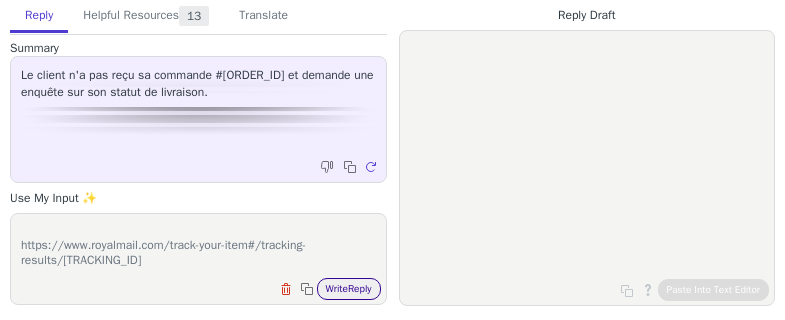 type on "le colis vous sera livré avant la fin dee semaine
https://www.royalmail.com/track-your-item#/tracking-results/[TRACKING_ID]" 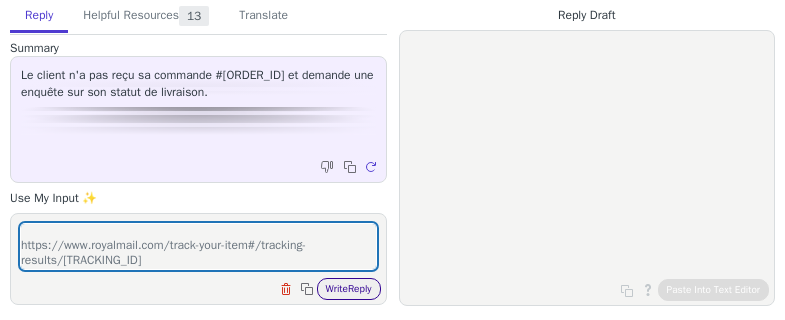 click on "Write  Reply" at bounding box center [349, 289] 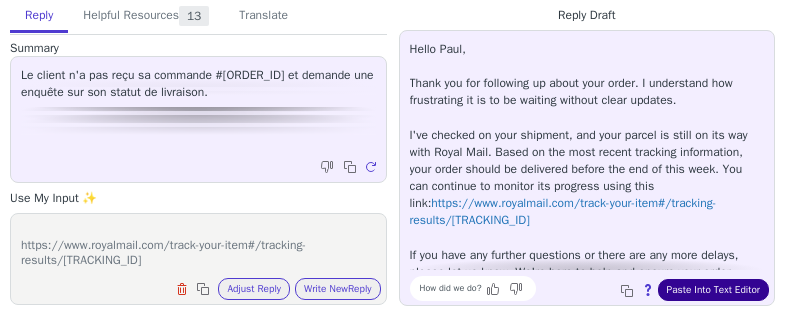 click on "Paste Into Text Editor" at bounding box center (713, 290) 